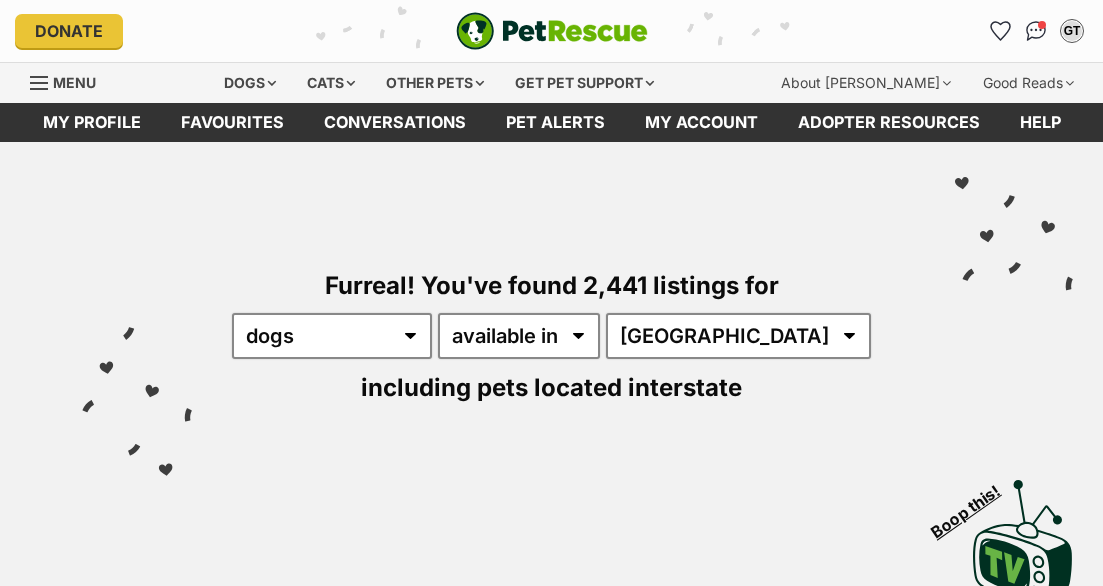 scroll, scrollTop: 0, scrollLeft: 0, axis: both 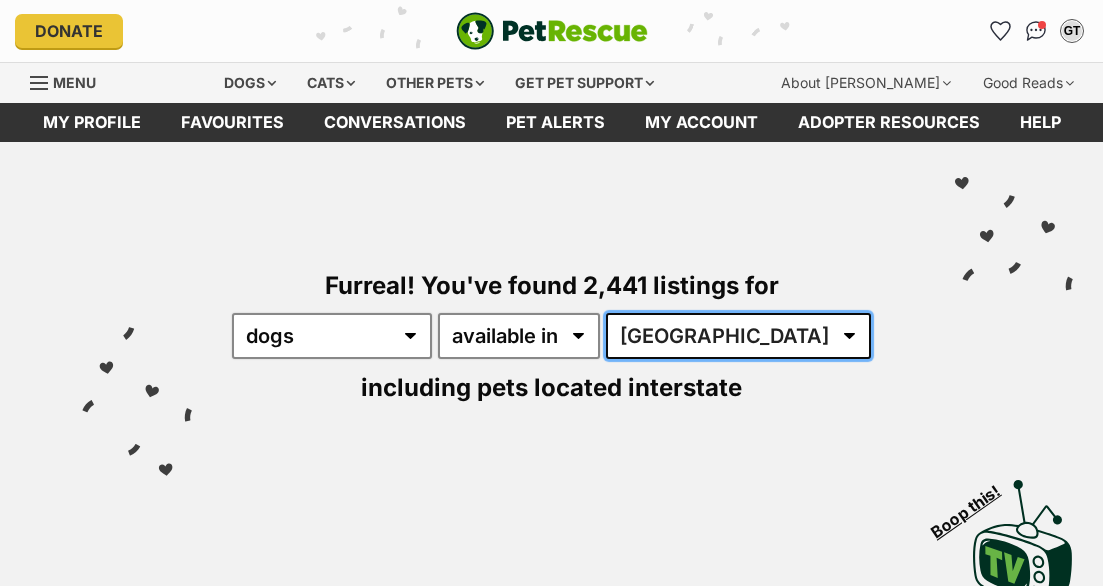 click on "Australia
ACT
NSW
NT
QLD
SA
TAS
VIC
WA" at bounding box center (738, 336) 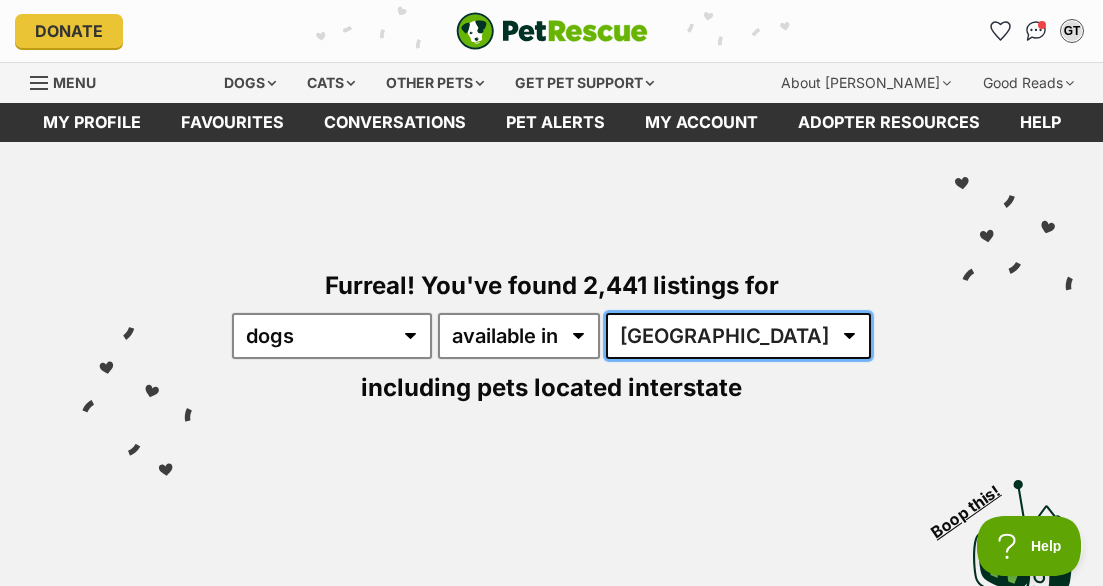 scroll, scrollTop: 0, scrollLeft: 0, axis: both 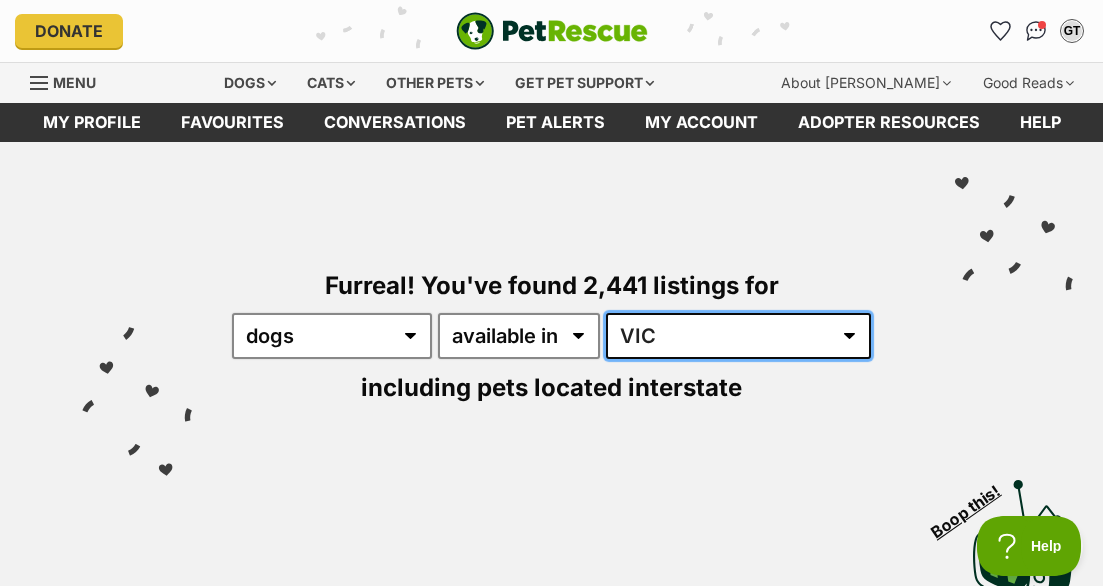 click on "VIC" at bounding box center (0, 0) 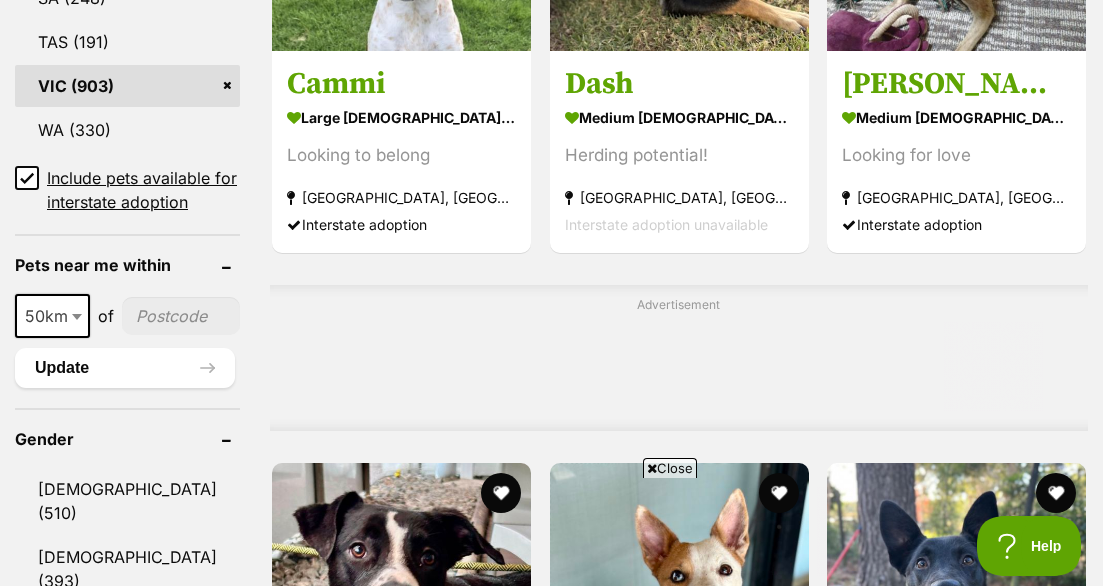 scroll, scrollTop: 0, scrollLeft: 0, axis: both 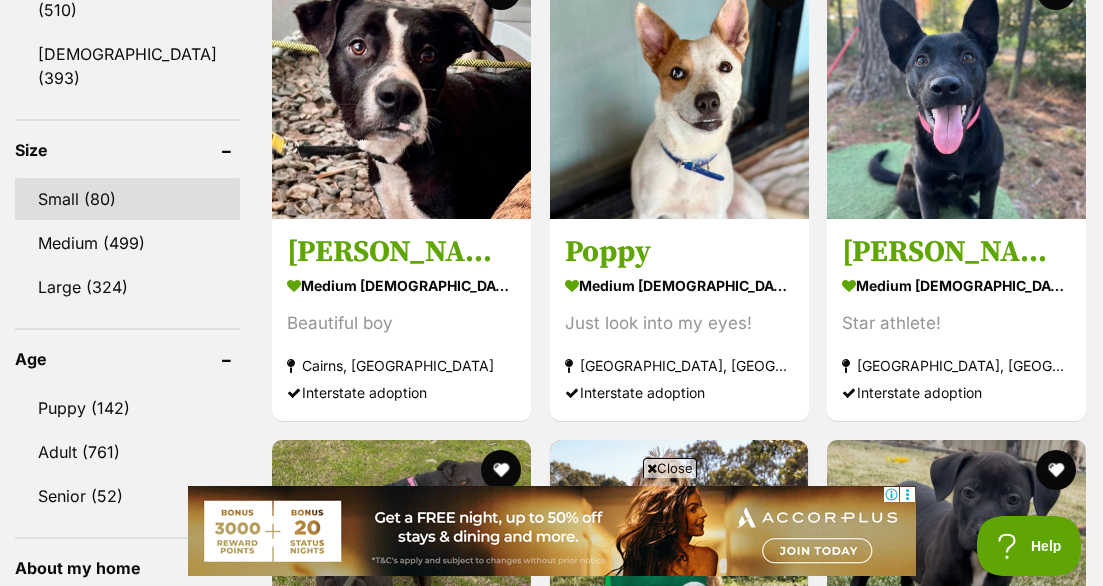 click on "Small (80)" at bounding box center [127, 199] 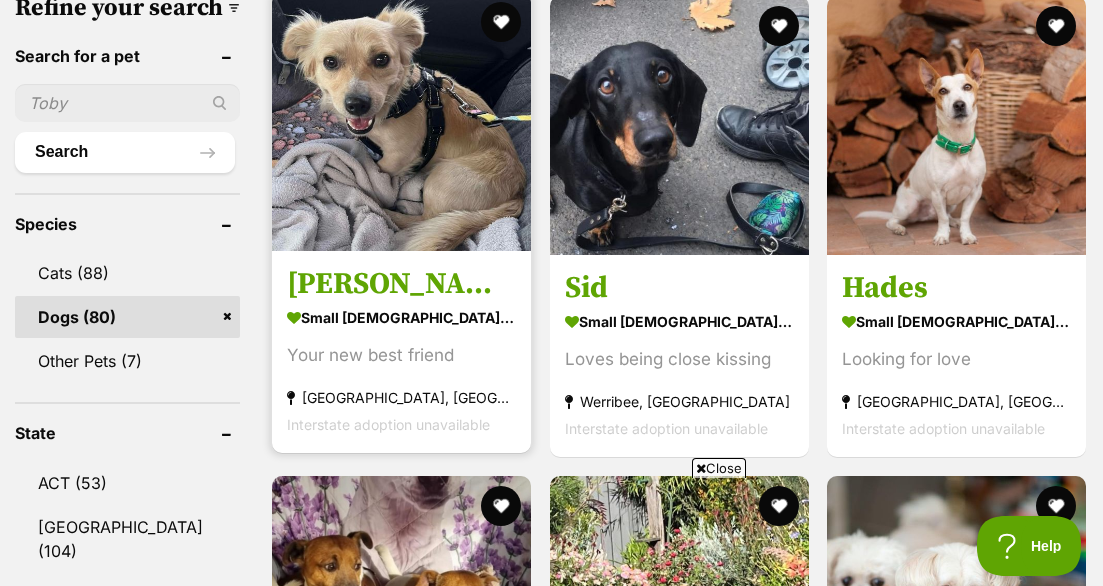 scroll, scrollTop: 0, scrollLeft: 0, axis: both 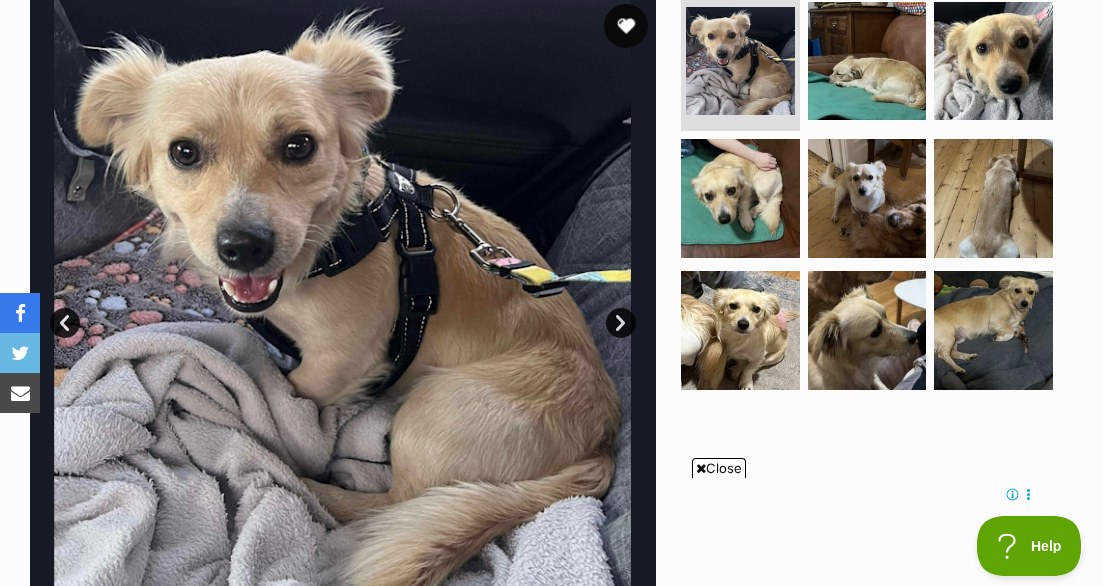 click at bounding box center [626, 26] 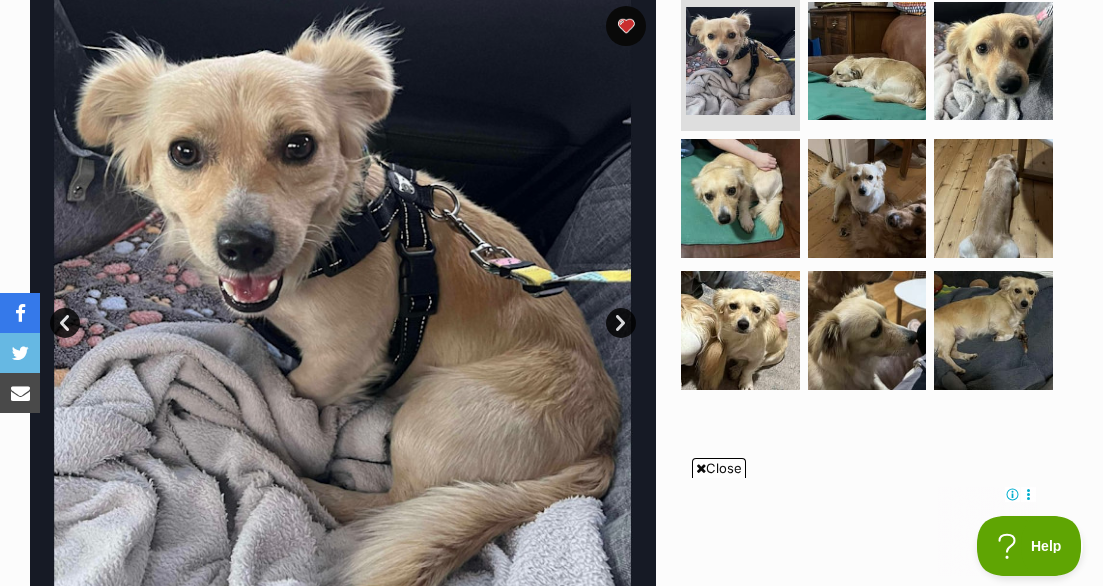 click on "Next" at bounding box center [621, 323] 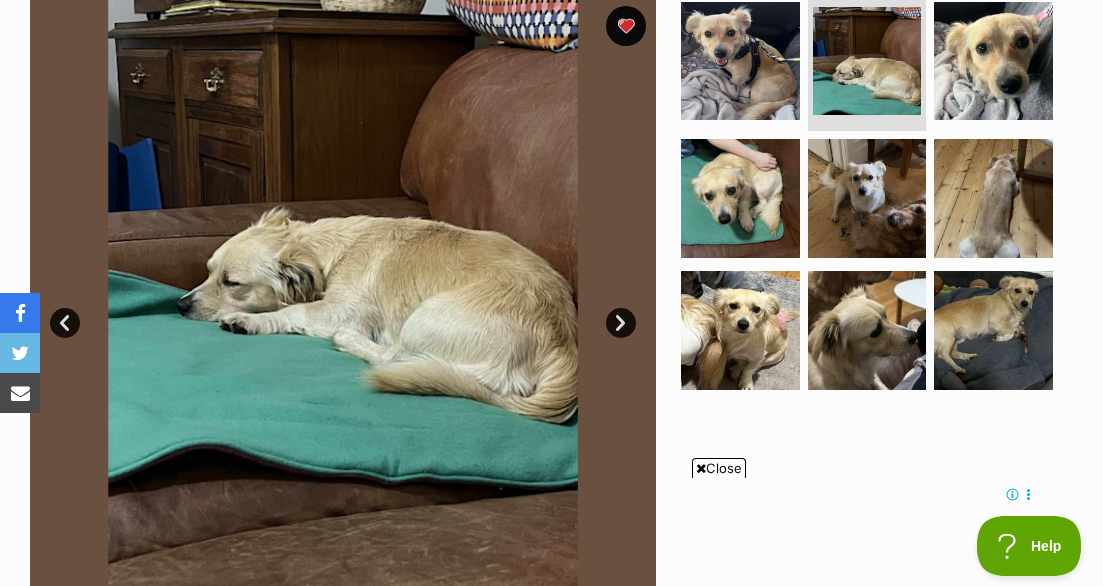 click on "Next" at bounding box center [621, 323] 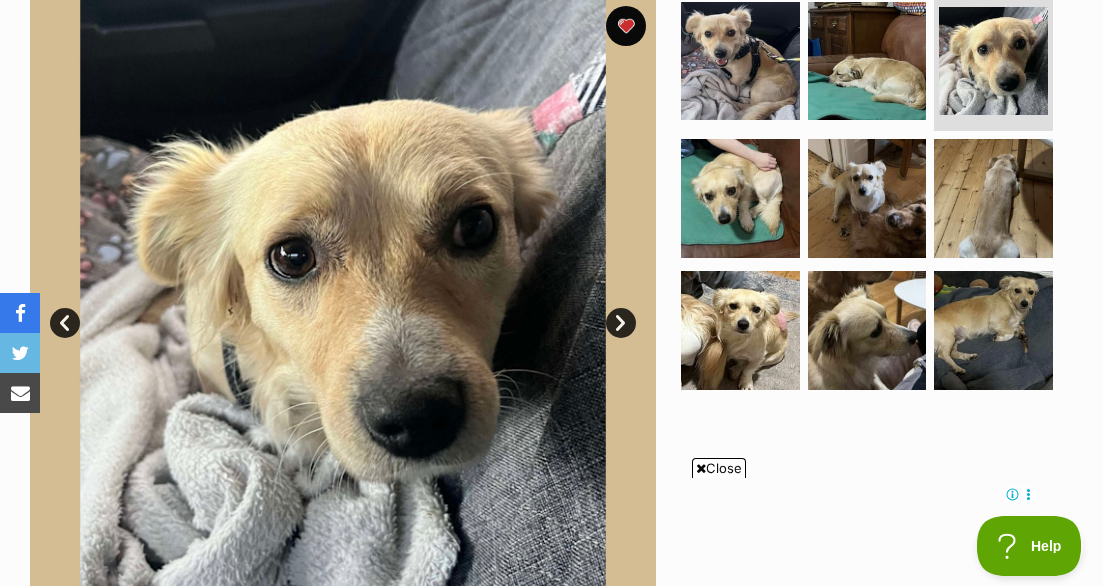 click on "Next" at bounding box center [621, 323] 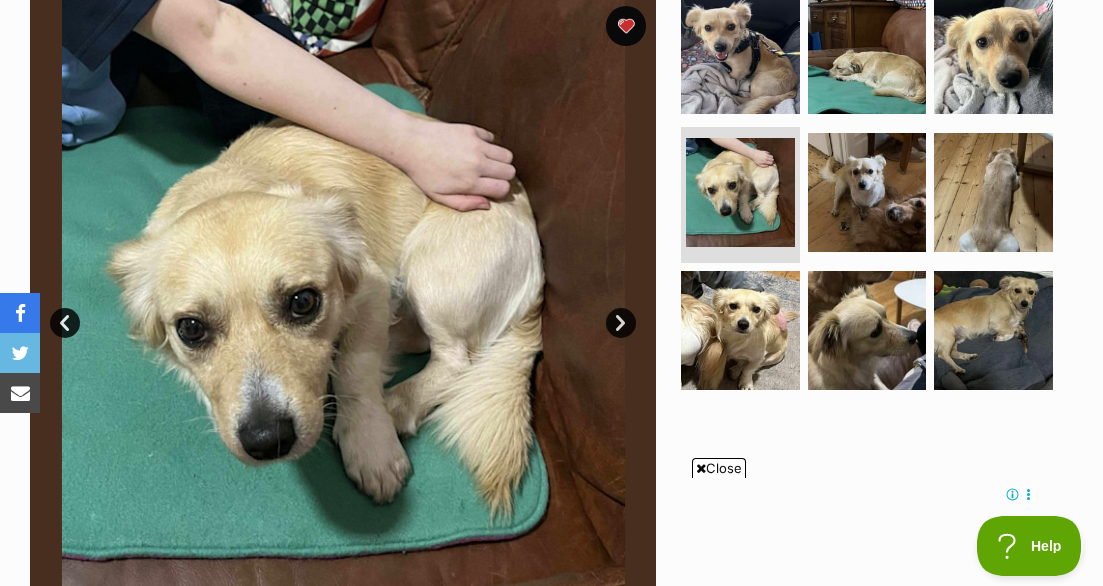 click on "Next" at bounding box center (621, 323) 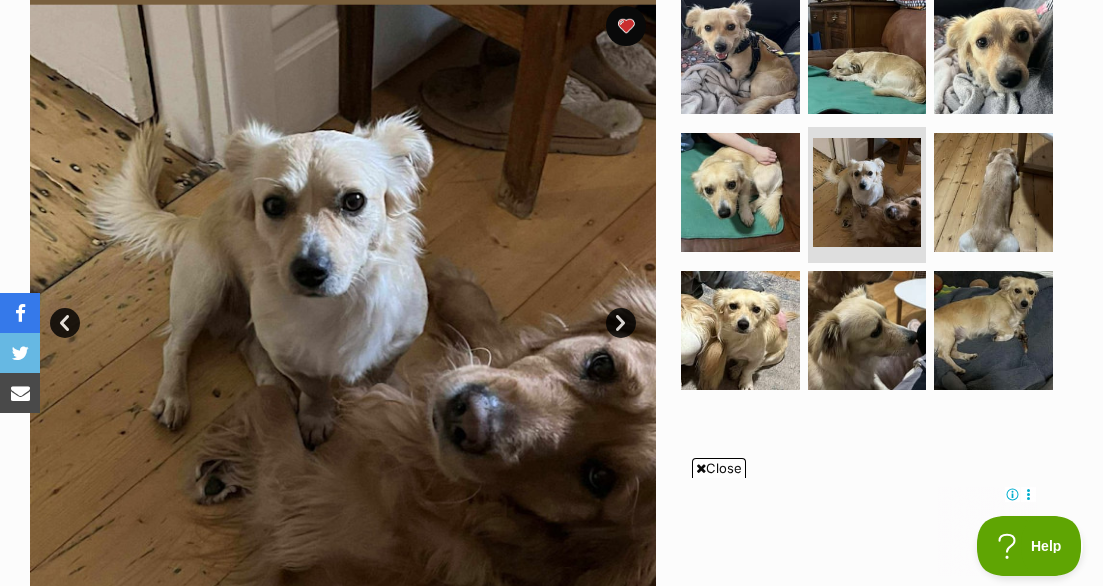 click on "Next" at bounding box center (621, 323) 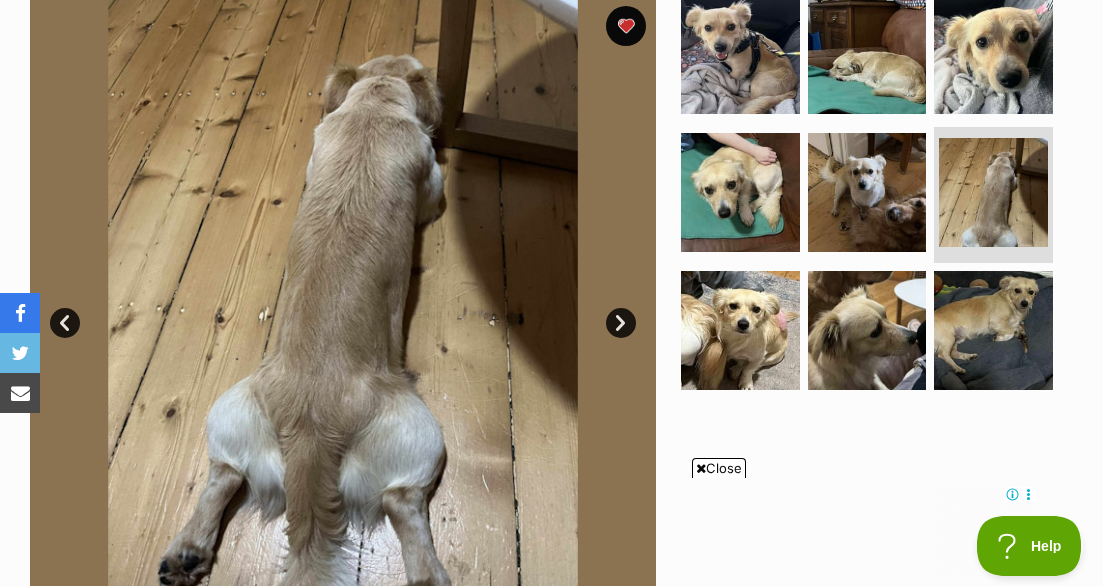 click on "Next" at bounding box center (621, 323) 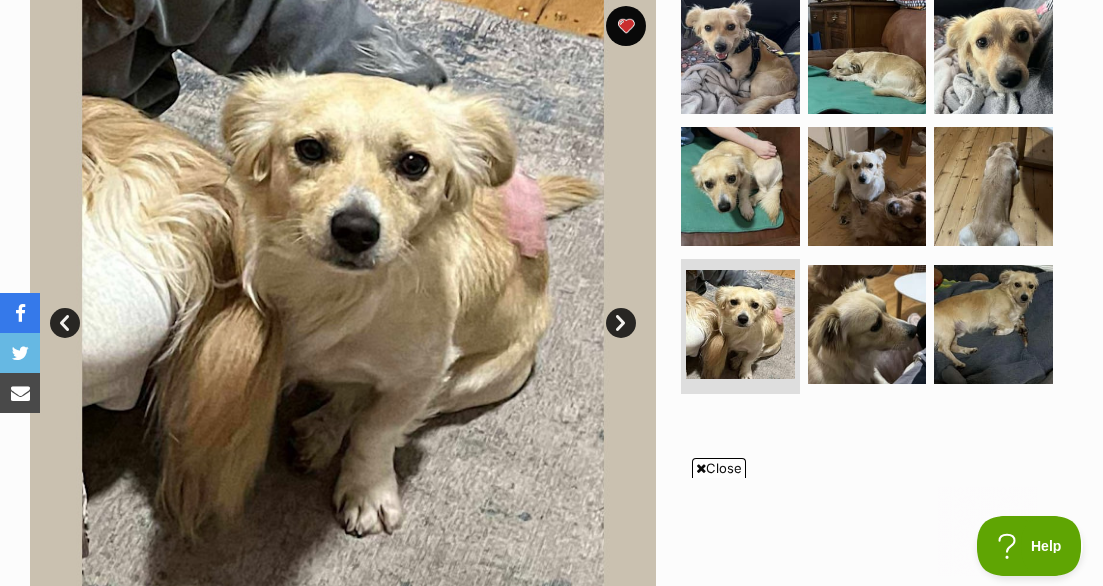 scroll, scrollTop: 0, scrollLeft: 0, axis: both 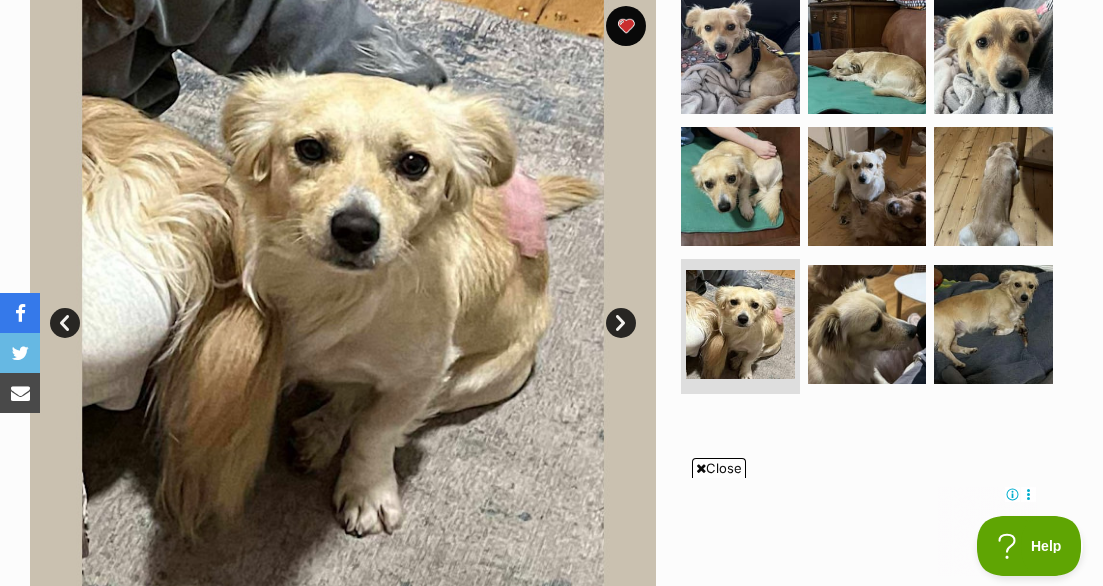 click on "Next" at bounding box center [621, 323] 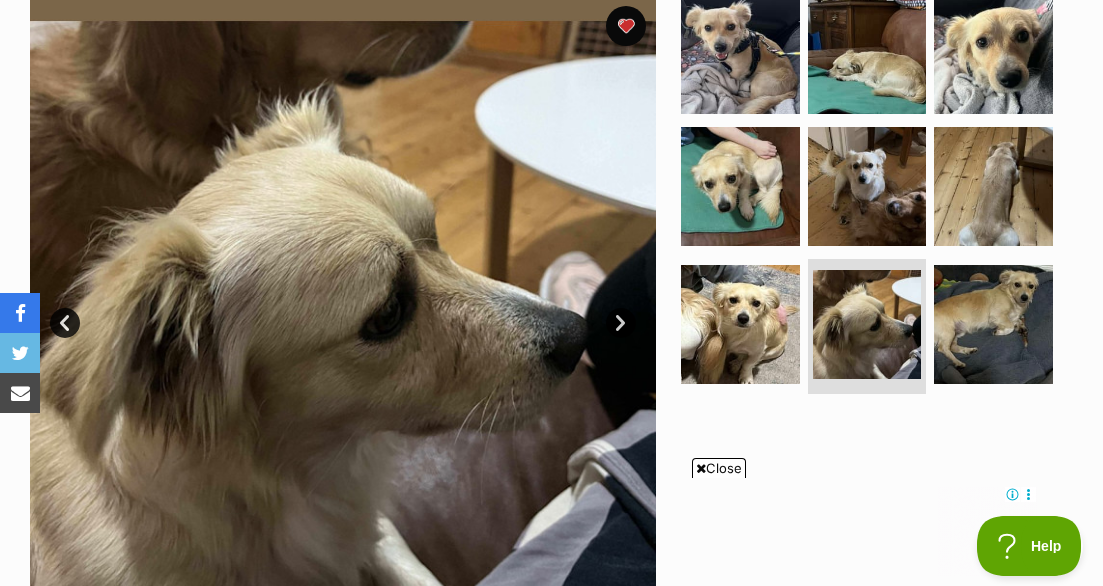 click on "Next" at bounding box center [621, 323] 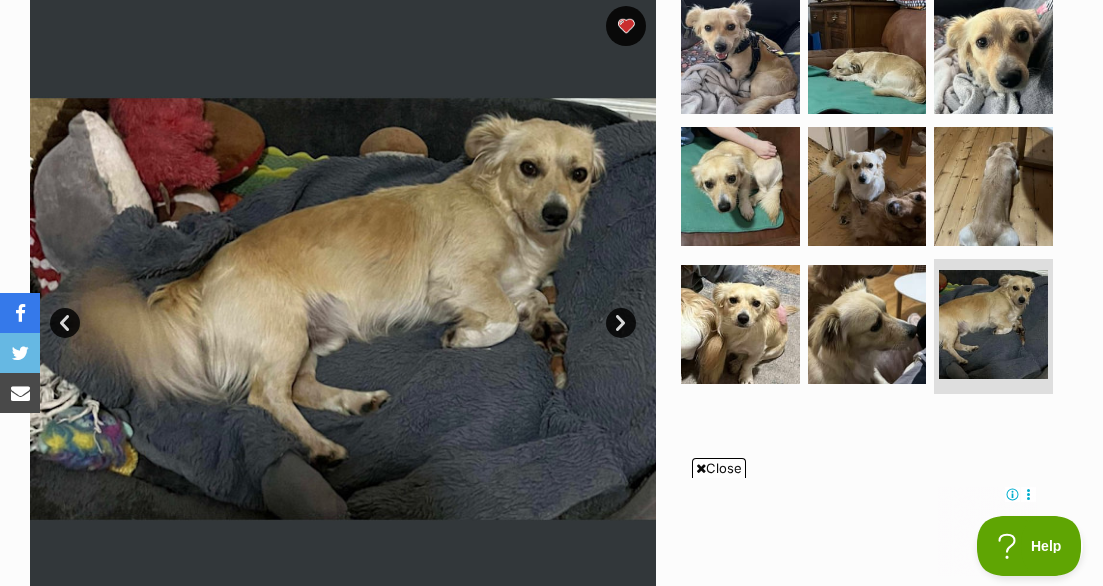 scroll, scrollTop: 419, scrollLeft: 0, axis: vertical 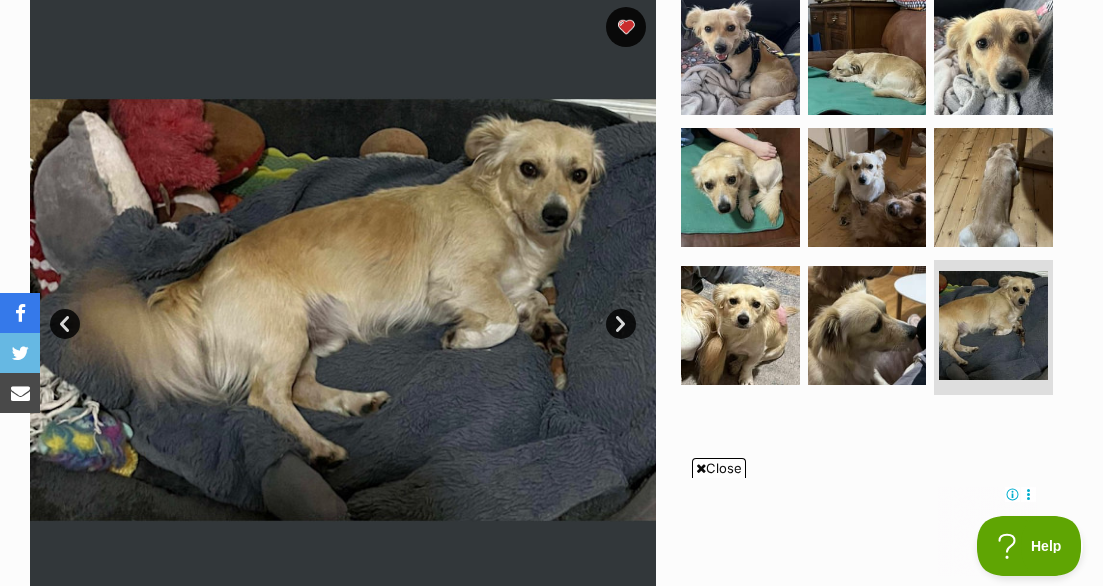 click on "Next" at bounding box center (621, 324) 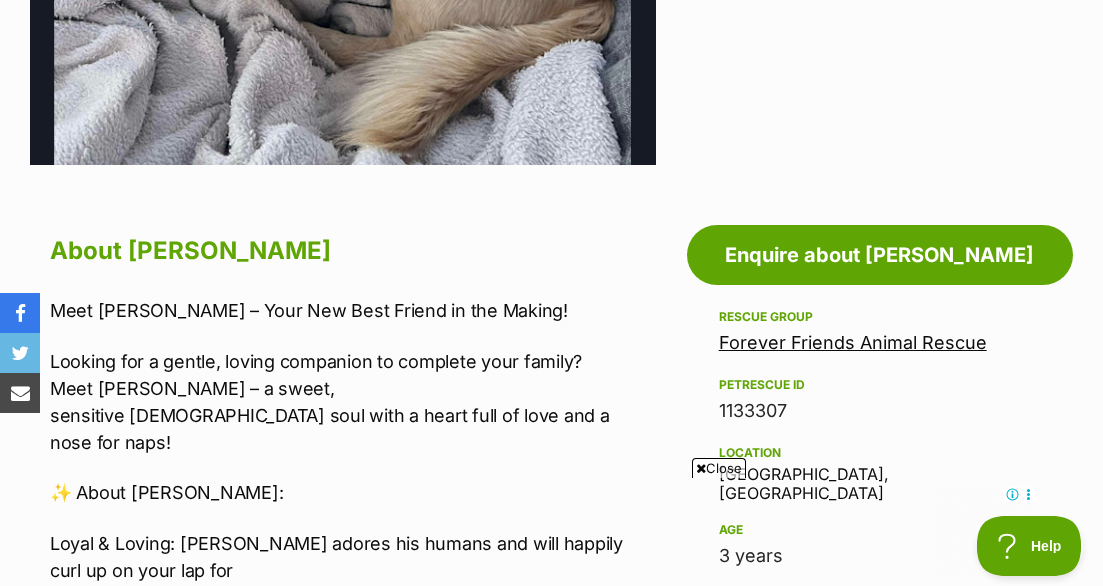 scroll, scrollTop: 889, scrollLeft: 0, axis: vertical 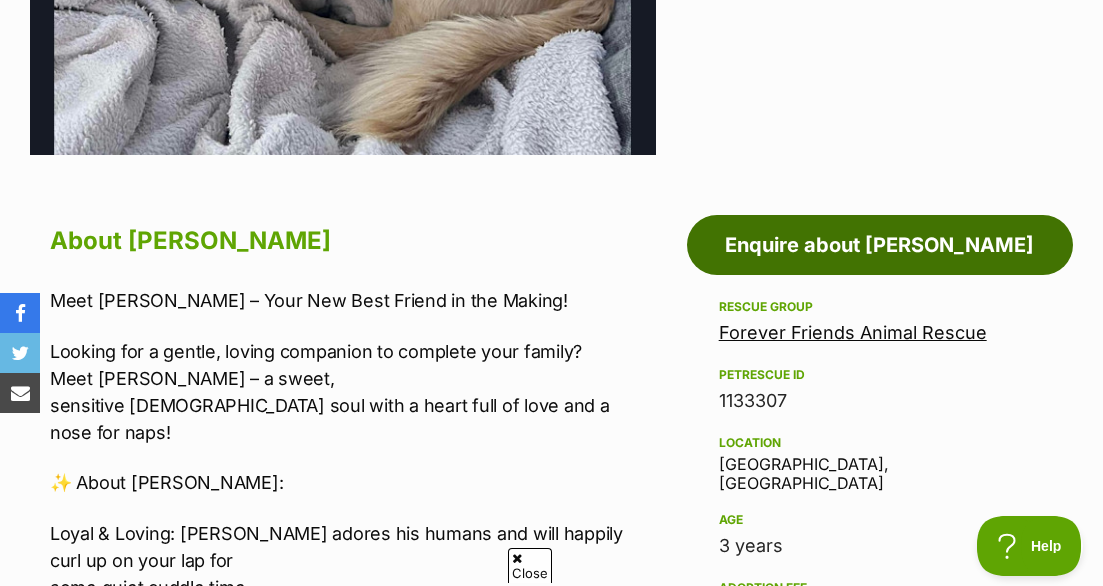 click on "Enquire about Sammy" at bounding box center (880, 245) 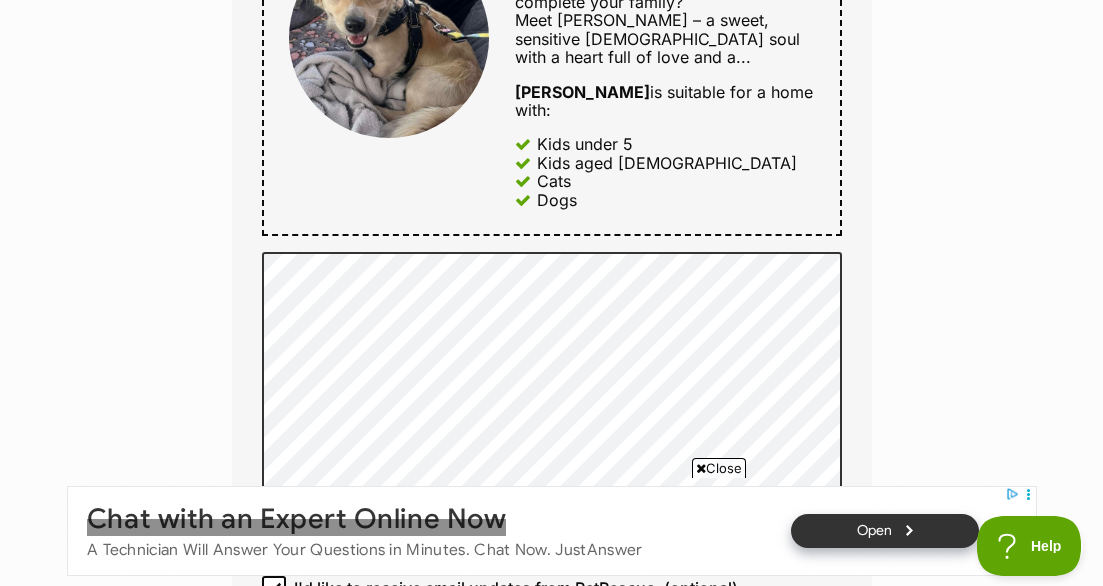 scroll, scrollTop: 0, scrollLeft: 0, axis: both 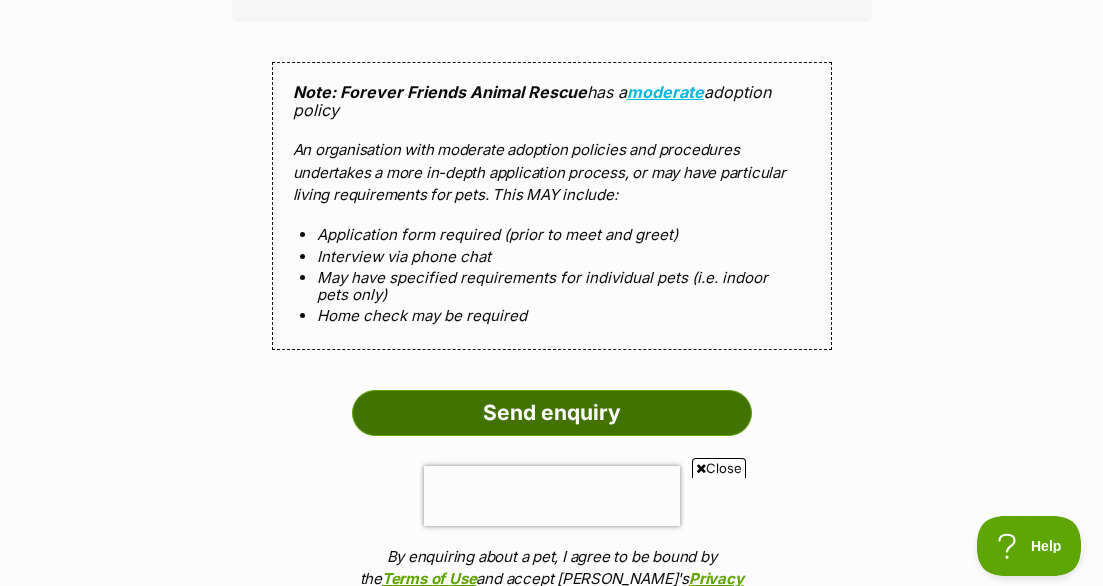 click on "Send enquiry" at bounding box center (552, 413) 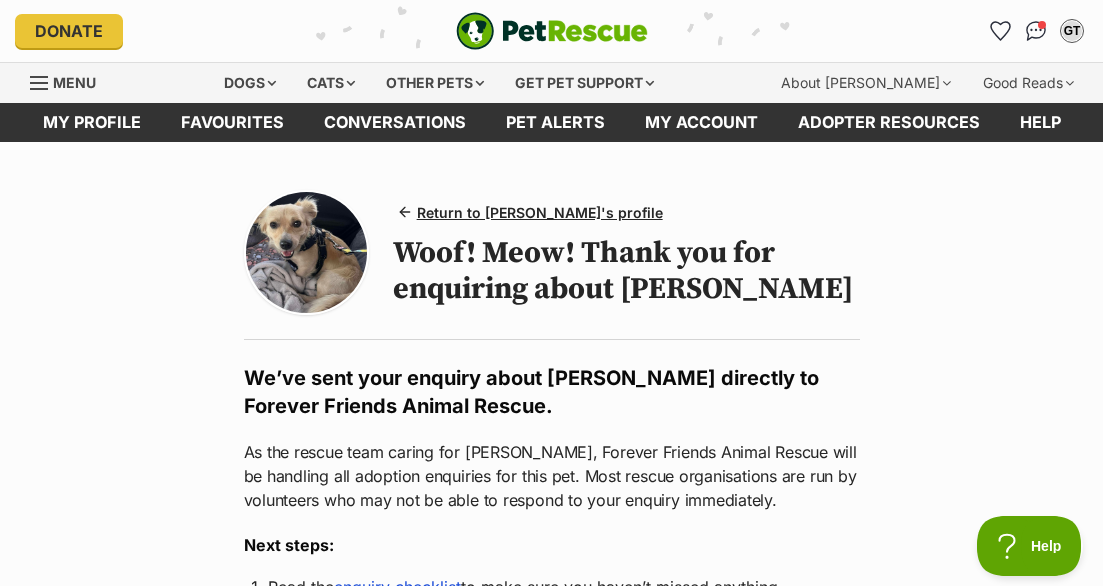 scroll, scrollTop: 0, scrollLeft: 0, axis: both 